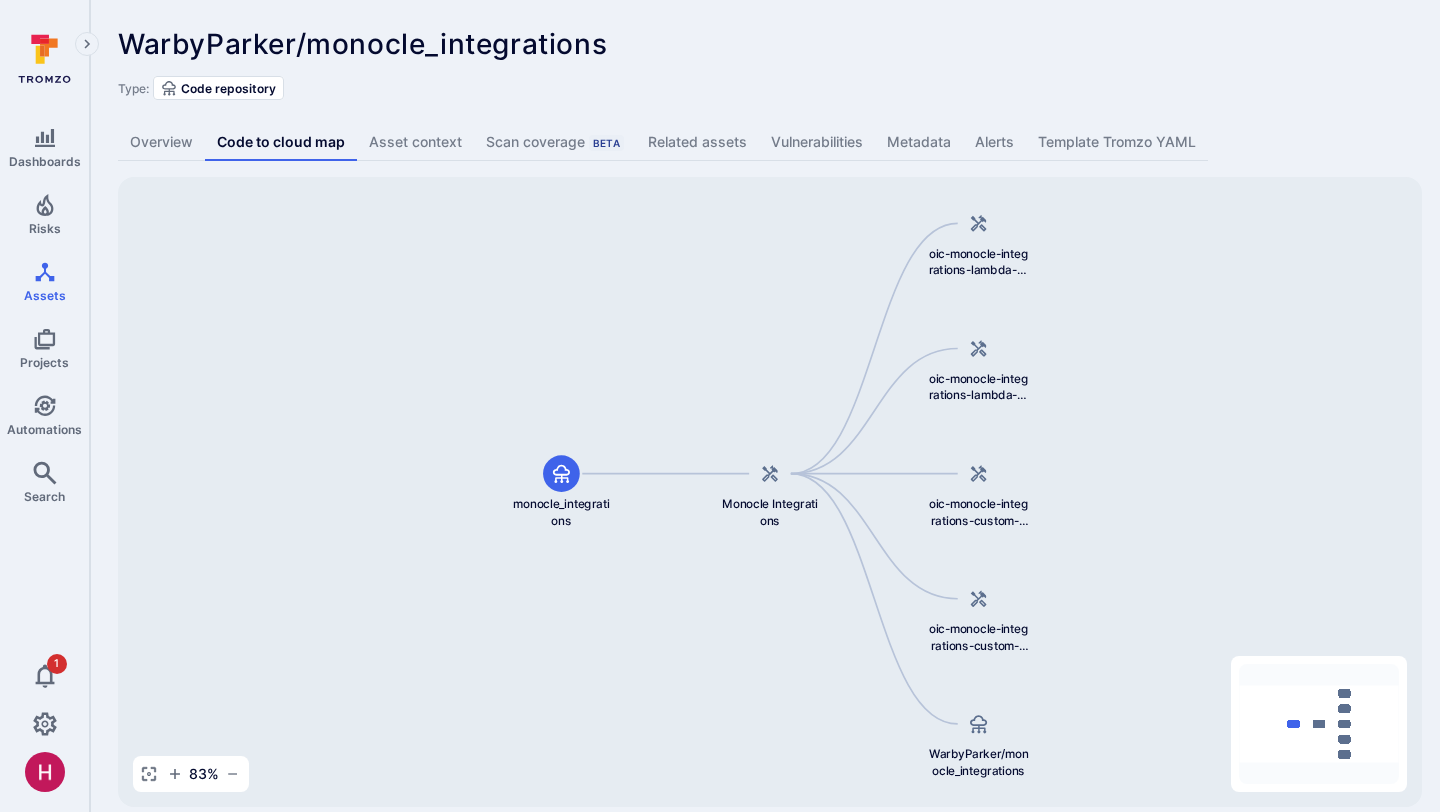 scroll, scrollTop: 0, scrollLeft: 0, axis: both 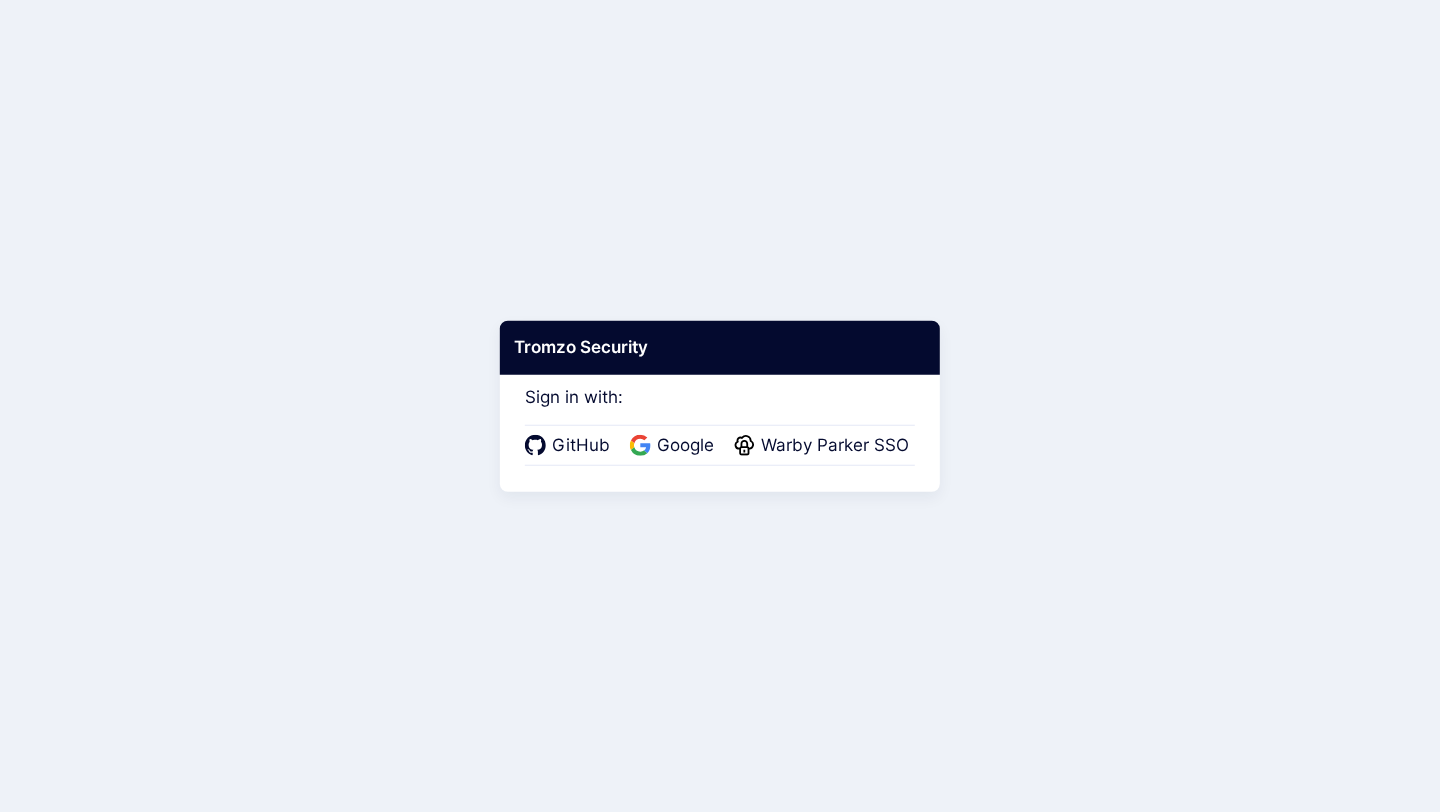 click on "GitHub Google Warby Parker SSO" at bounding box center [720, 446] 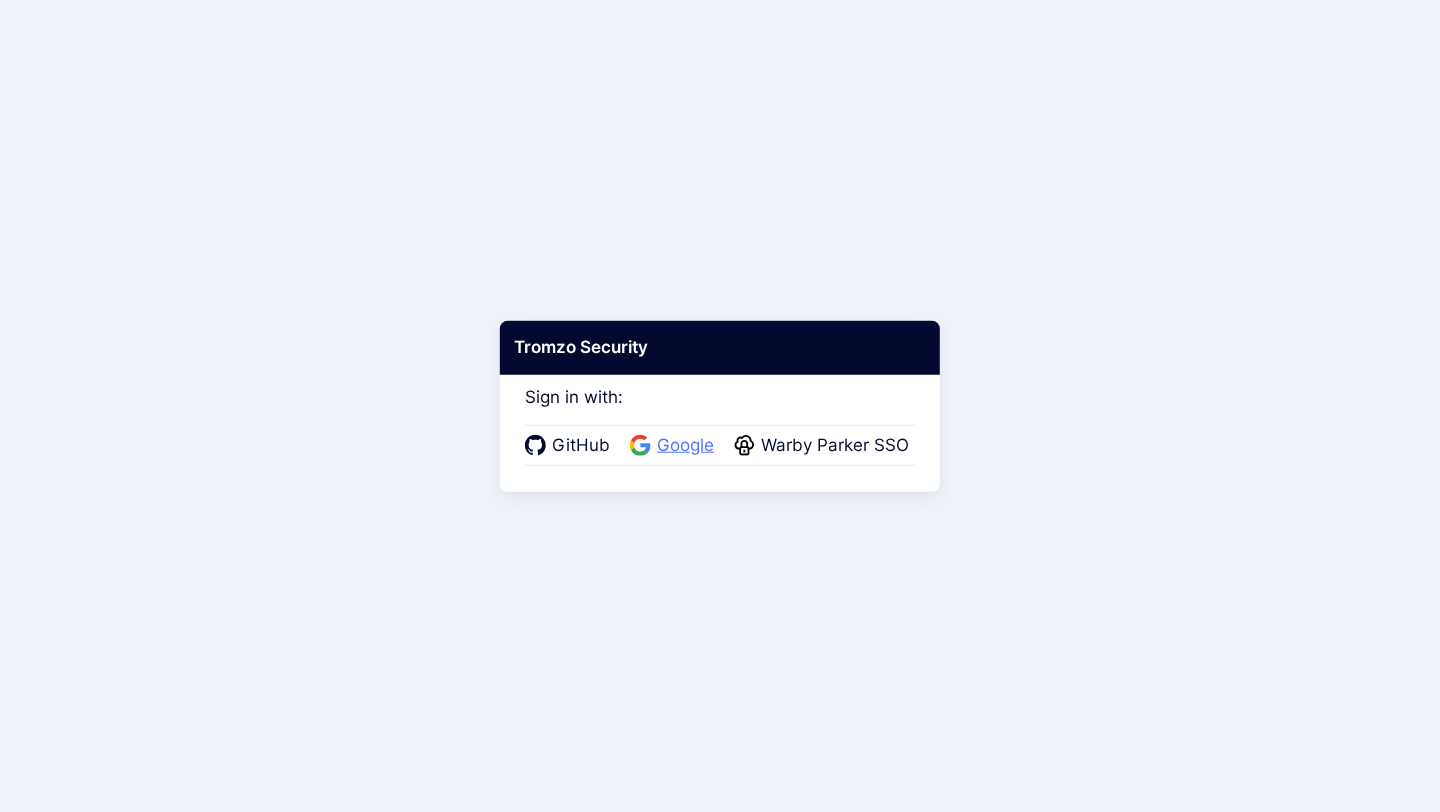click on "Google" at bounding box center (685, 446) 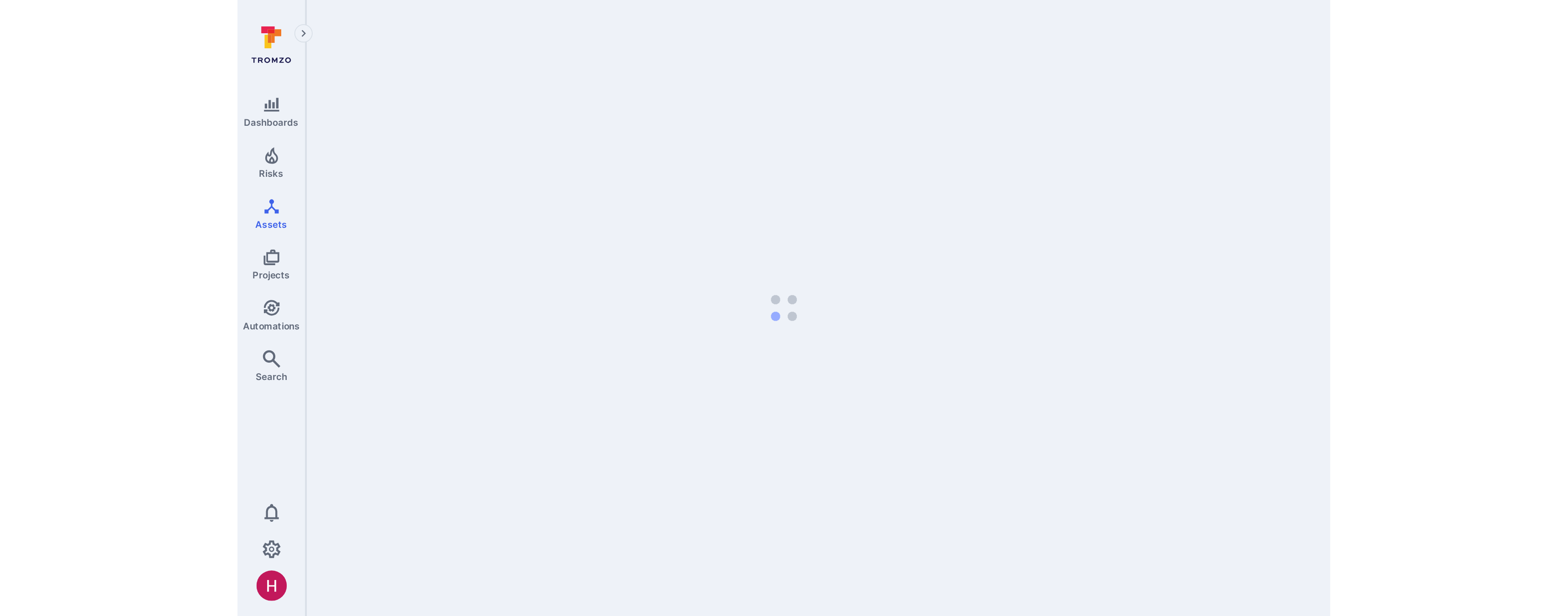 scroll, scrollTop: 0, scrollLeft: 0, axis: both 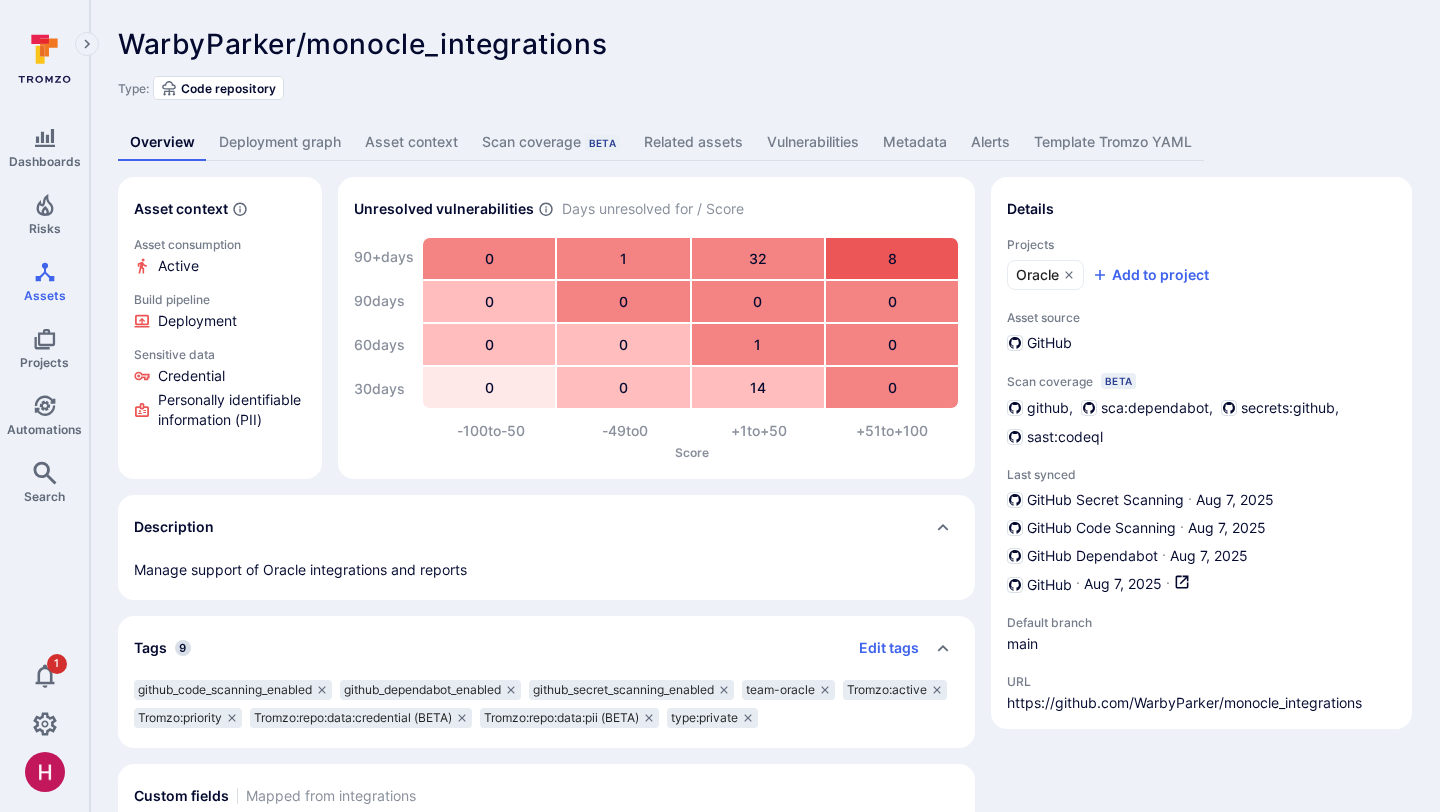 click on "Deployment graph" at bounding box center (280, 142) 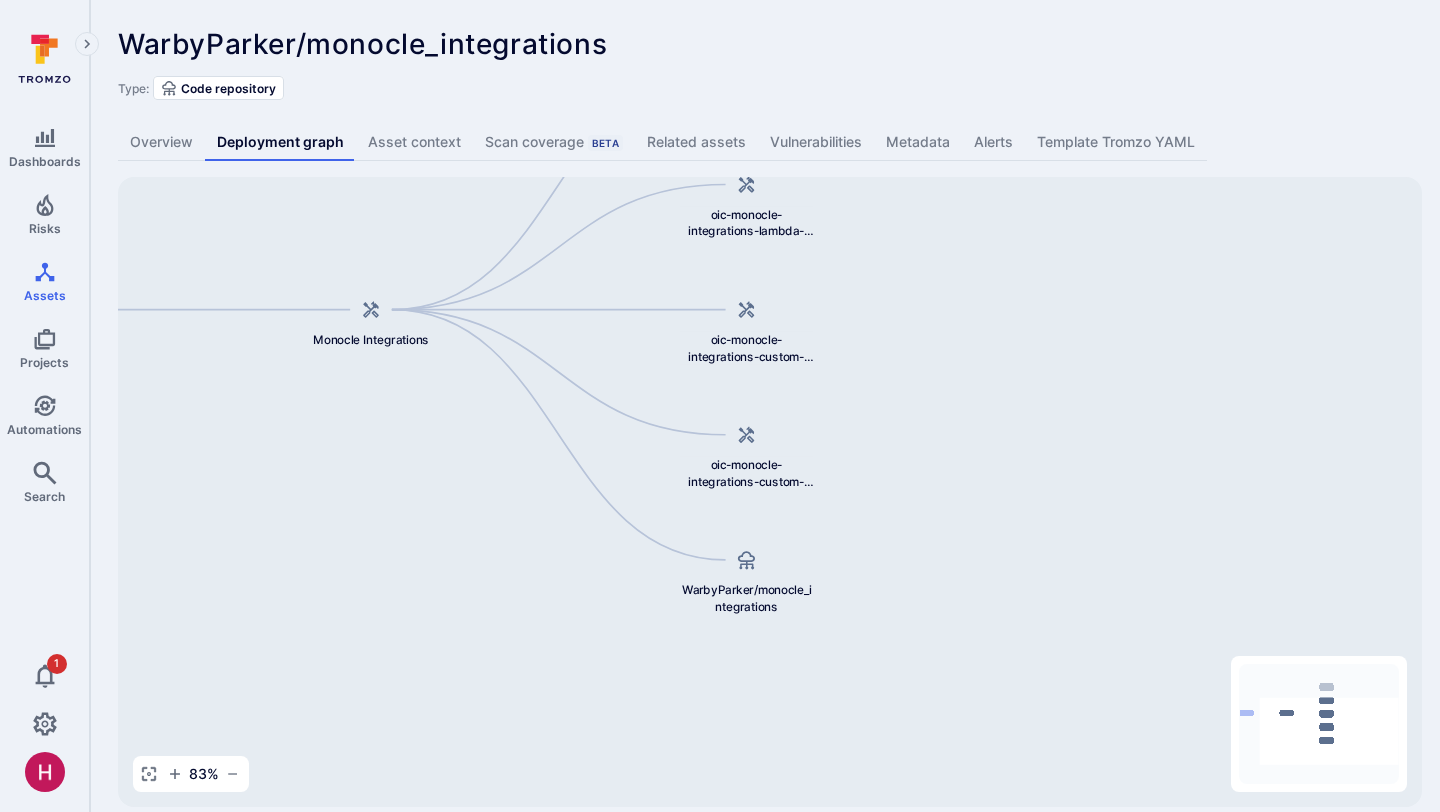 drag, startPoint x: 605, startPoint y: 372, endPoint x: 211, endPoint y: 243, distance: 414.5805 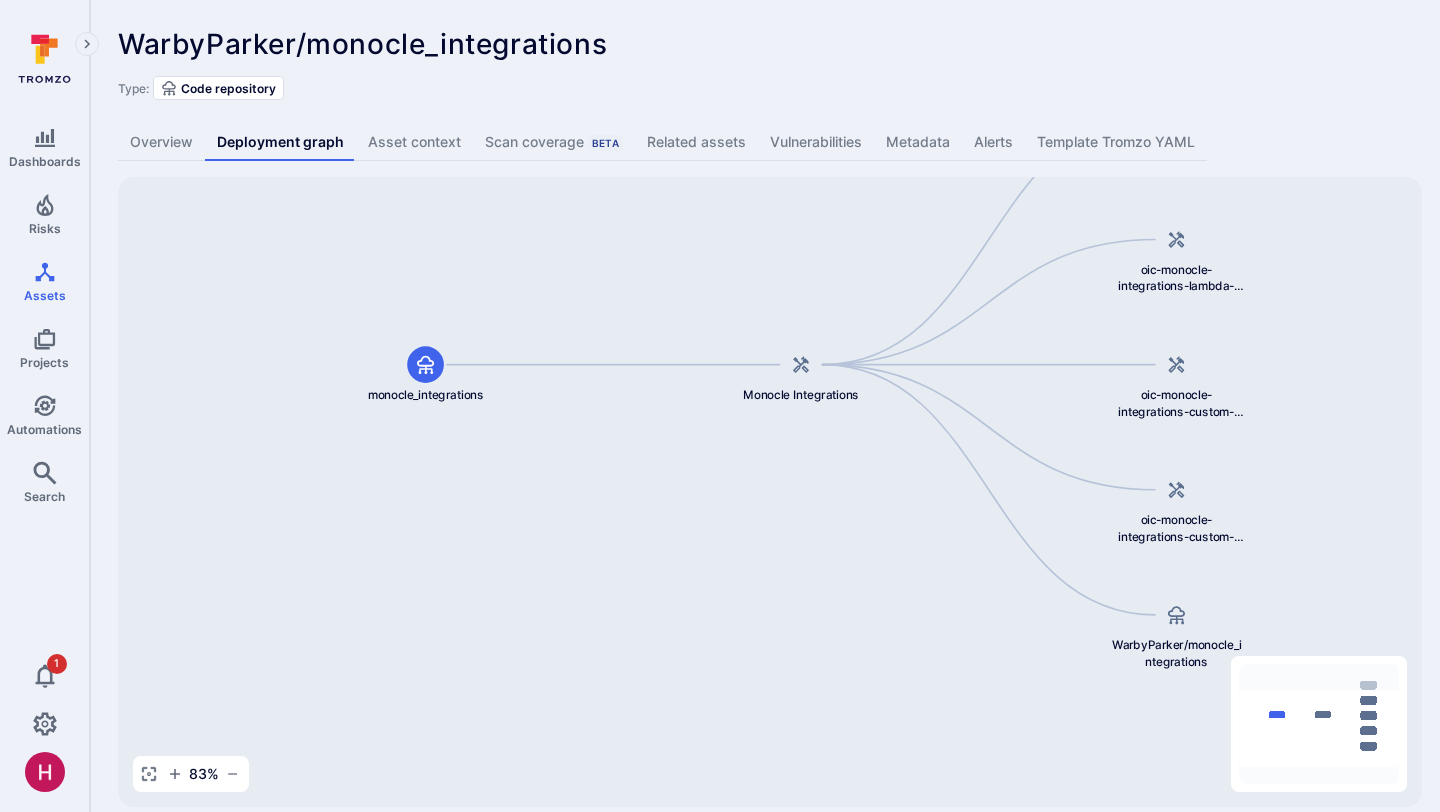 drag, startPoint x: 317, startPoint y: 451, endPoint x: 767, endPoint y: 503, distance: 452.99448 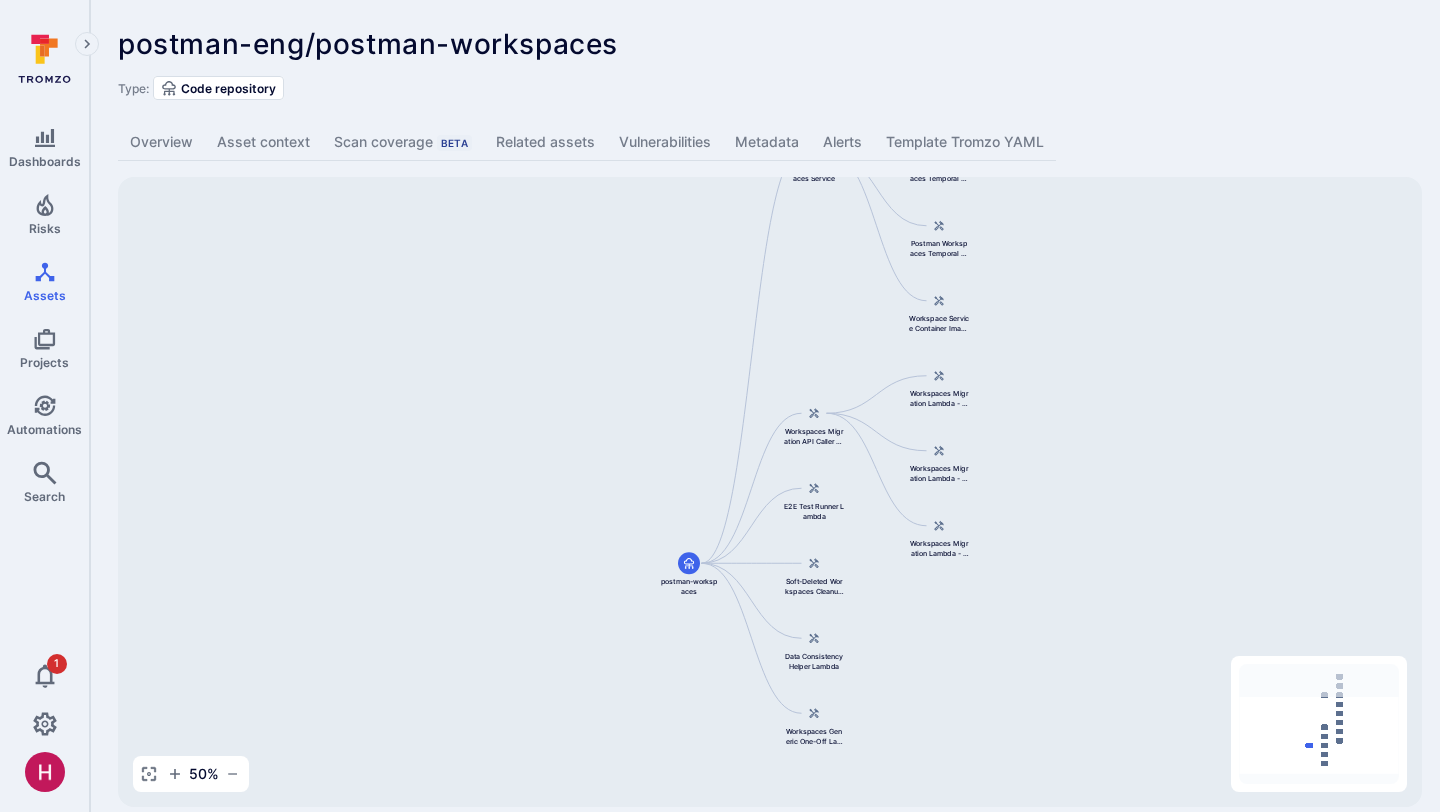 scroll, scrollTop: 0, scrollLeft: 0, axis: both 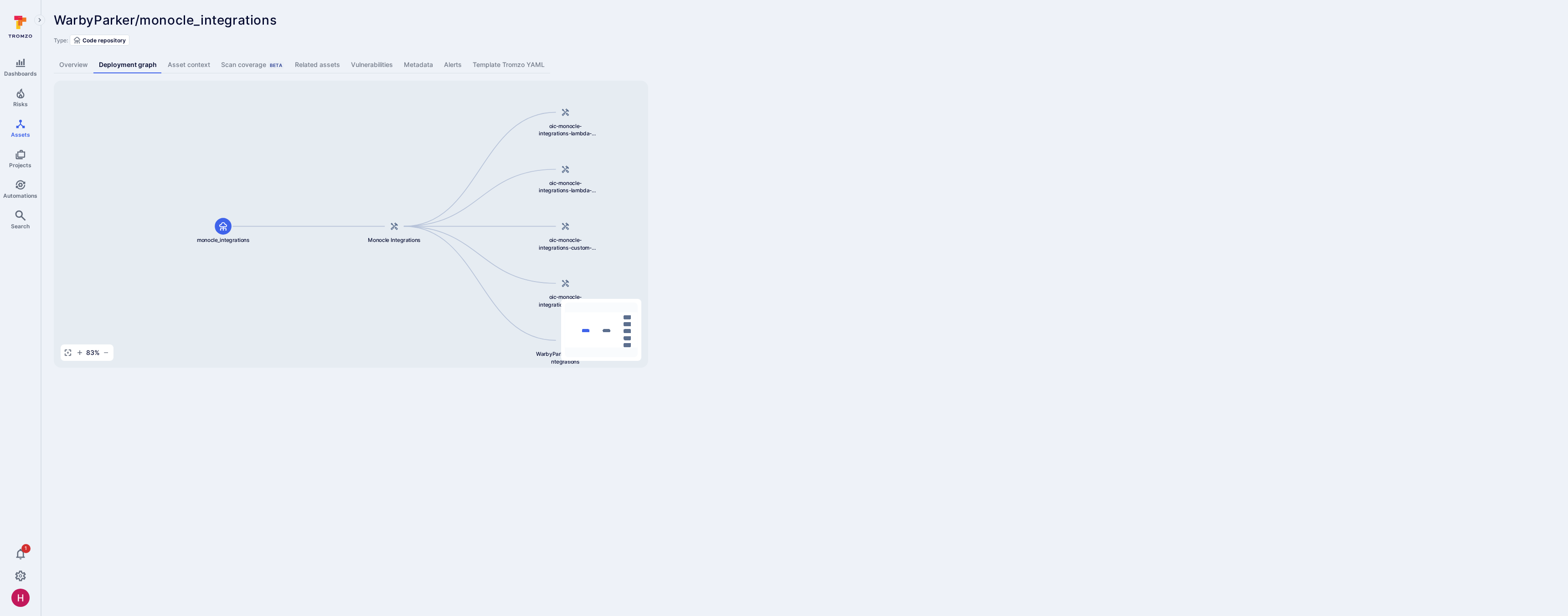 drag, startPoint x: 365, startPoint y: 143, endPoint x: 408, endPoint y: 153, distance: 44.14748 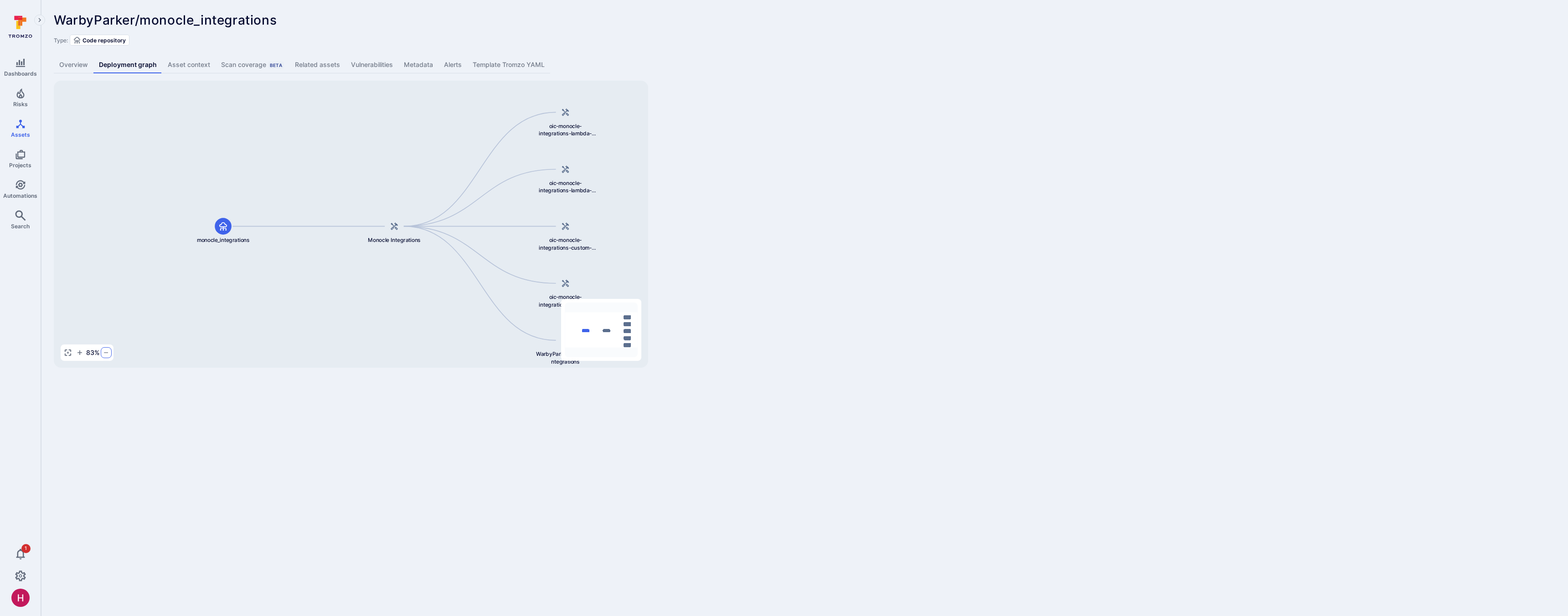 click 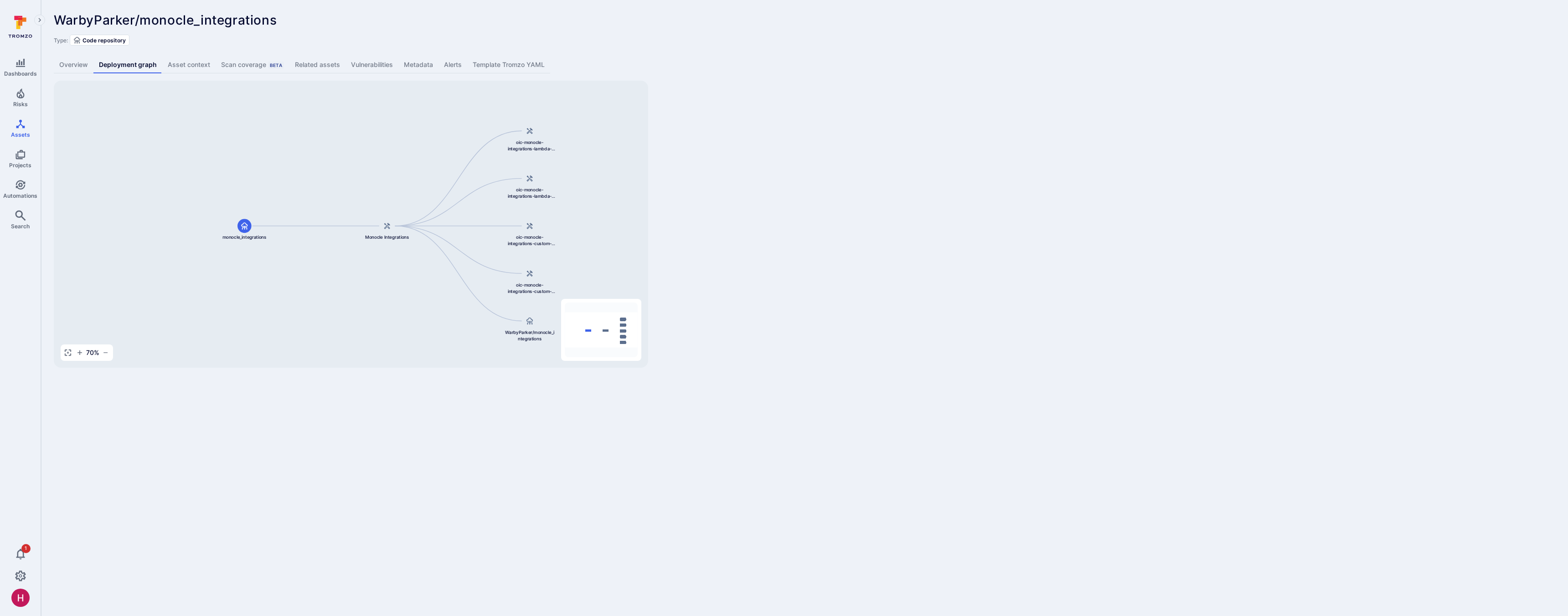 click on "Overview" at bounding box center (73, 65) 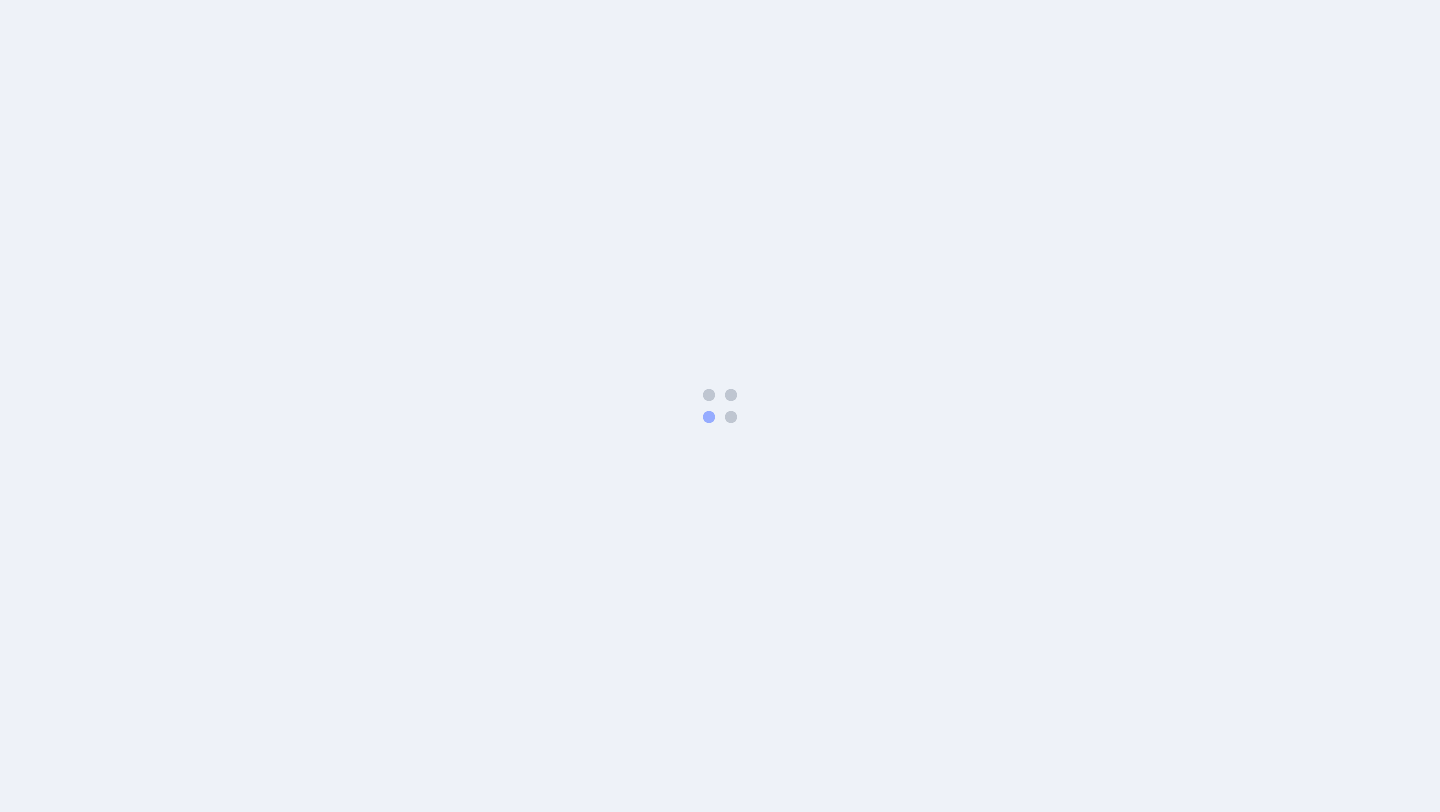 scroll, scrollTop: 0, scrollLeft: 0, axis: both 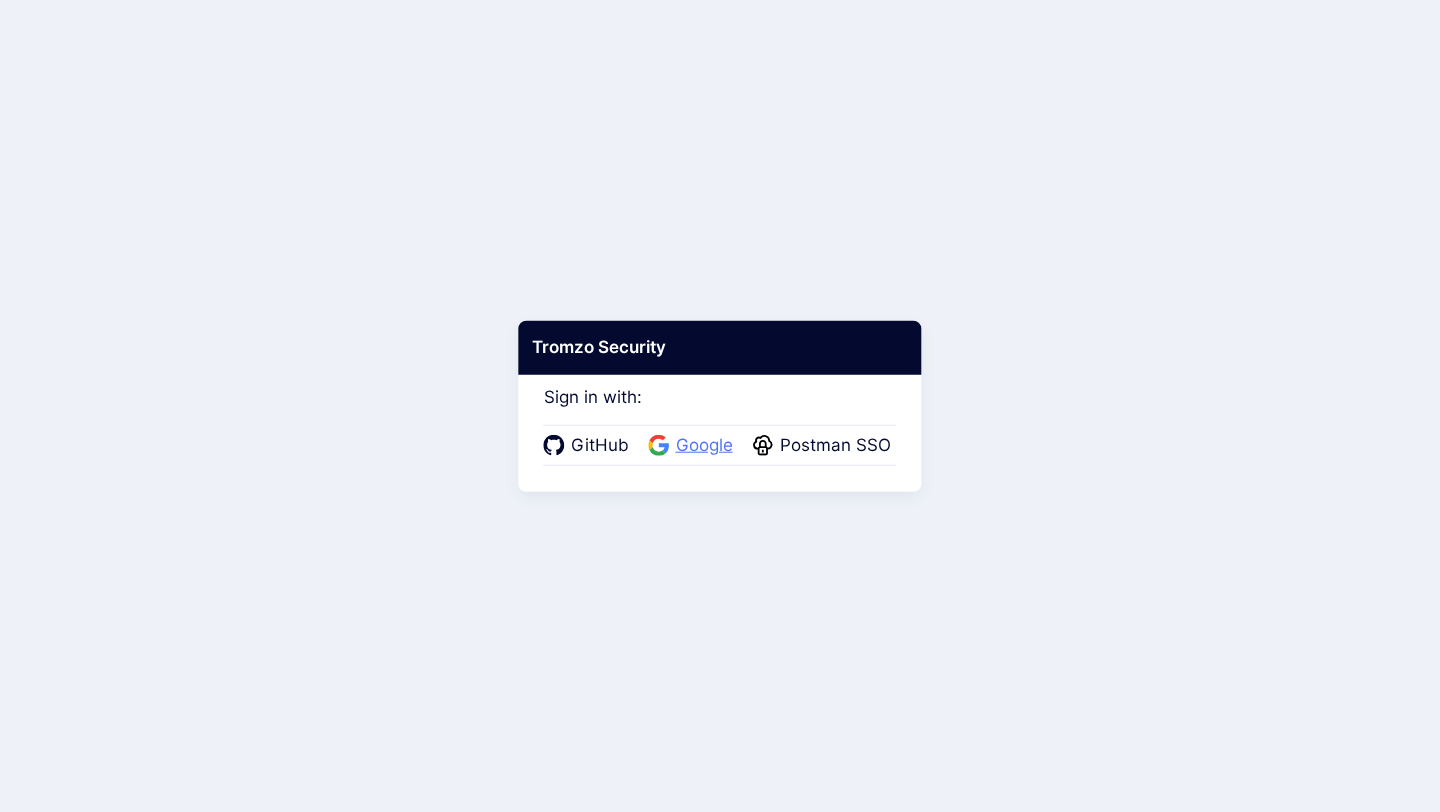 click on "Google" at bounding box center (704, 446) 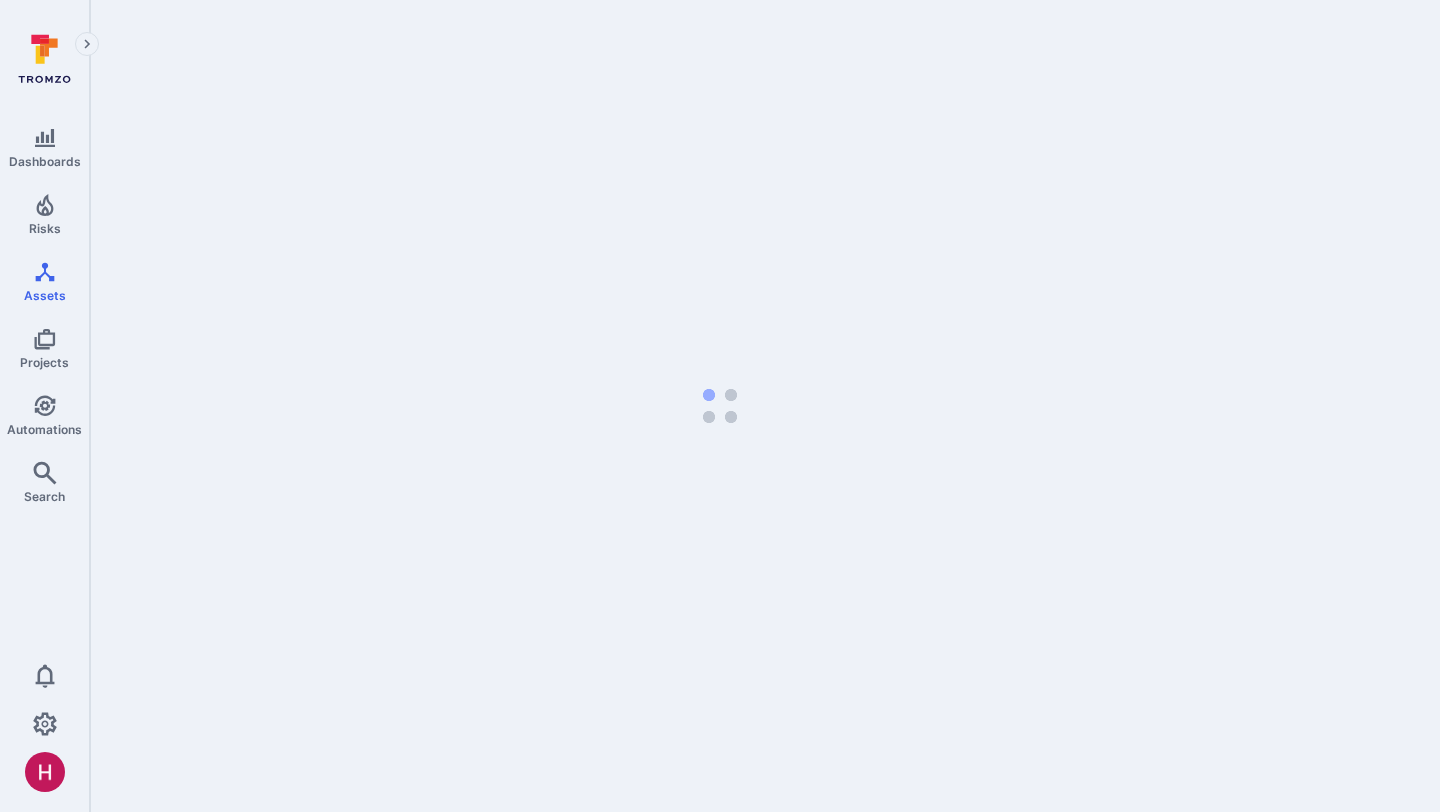 scroll, scrollTop: 0, scrollLeft: 0, axis: both 